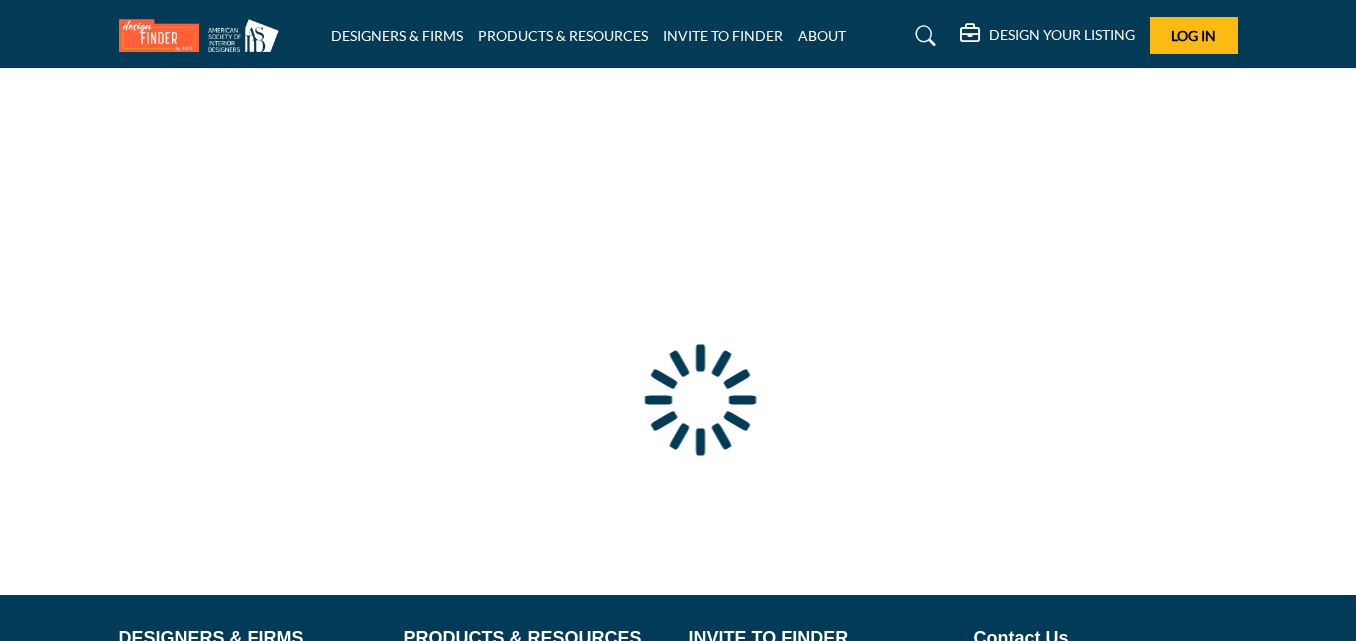 scroll, scrollTop: 0, scrollLeft: 0, axis: both 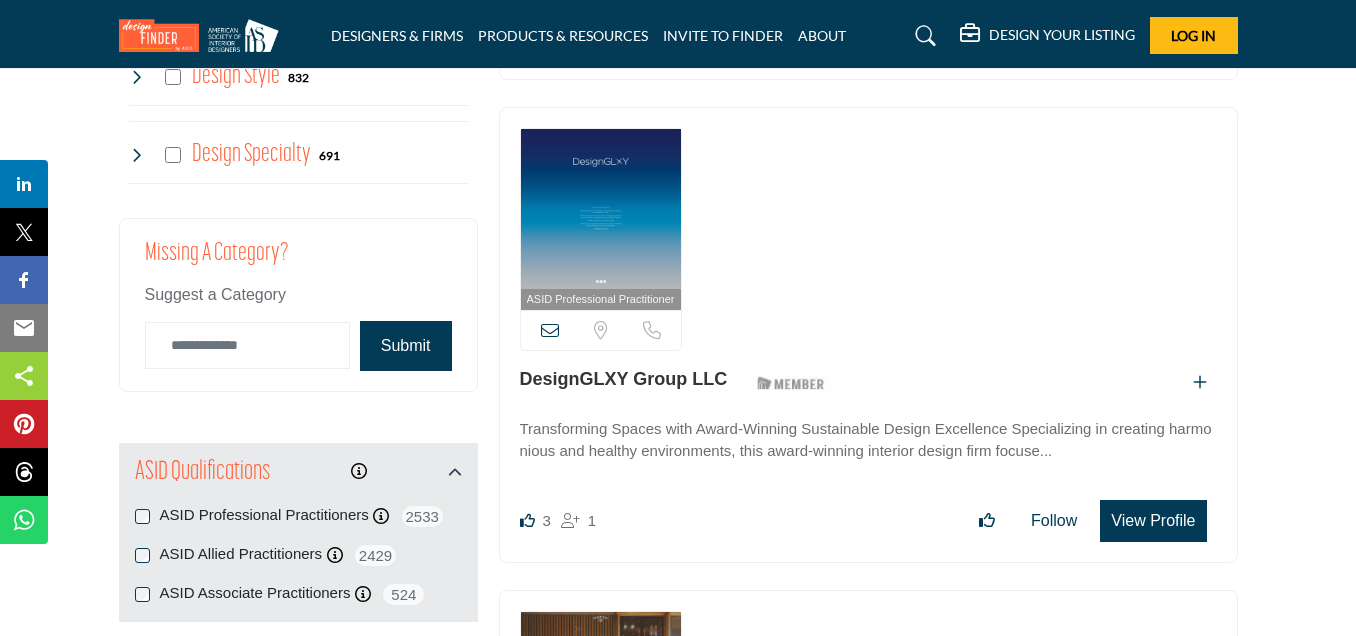 click on "View Profile" at bounding box center (1153, 521) 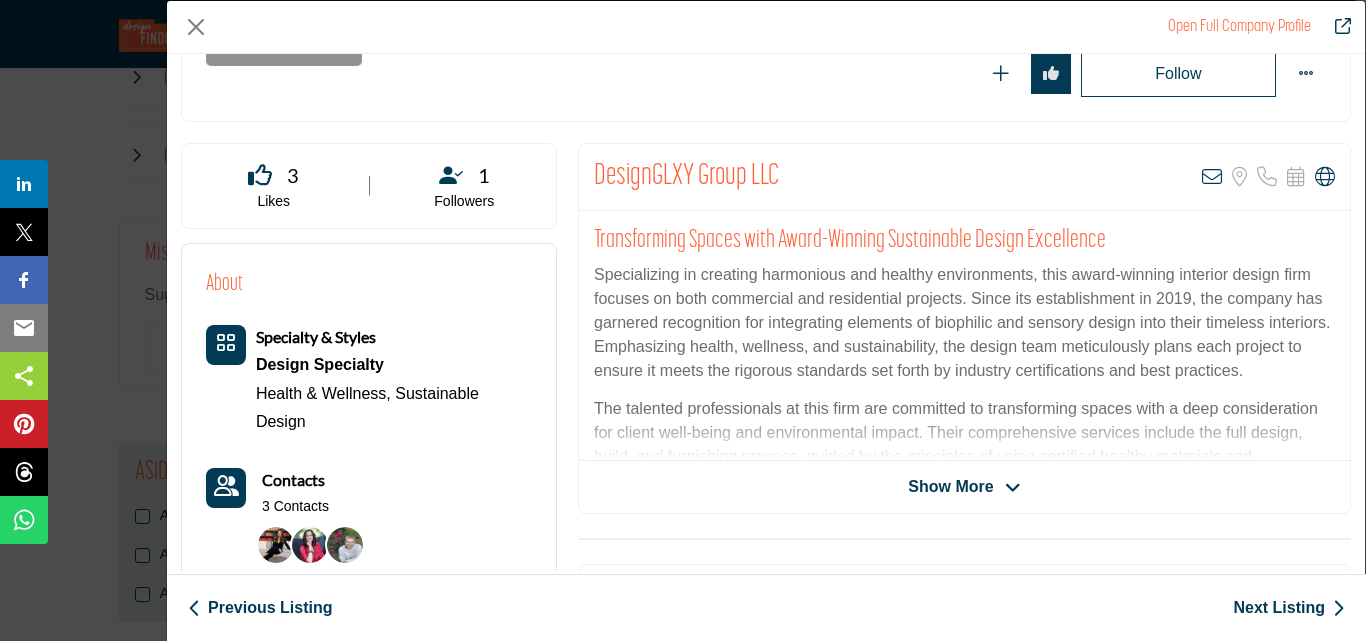 scroll, scrollTop: 681, scrollLeft: 0, axis: vertical 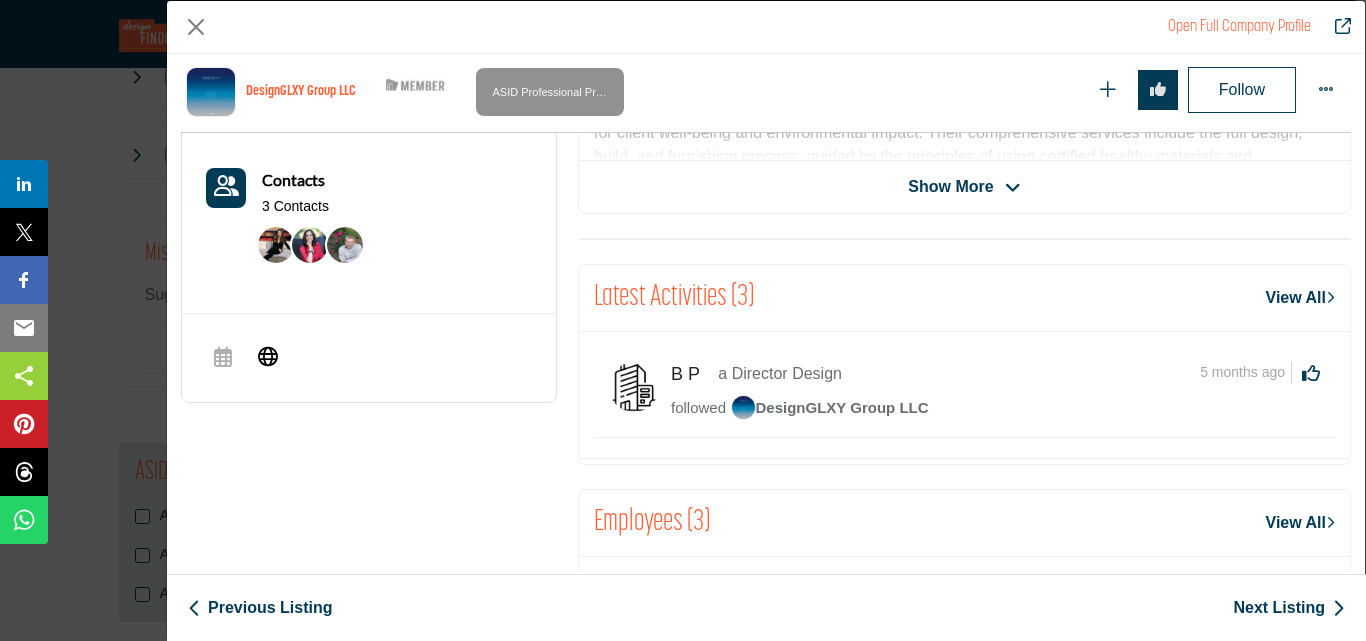 click on "View All" at bounding box center (1300, 523) 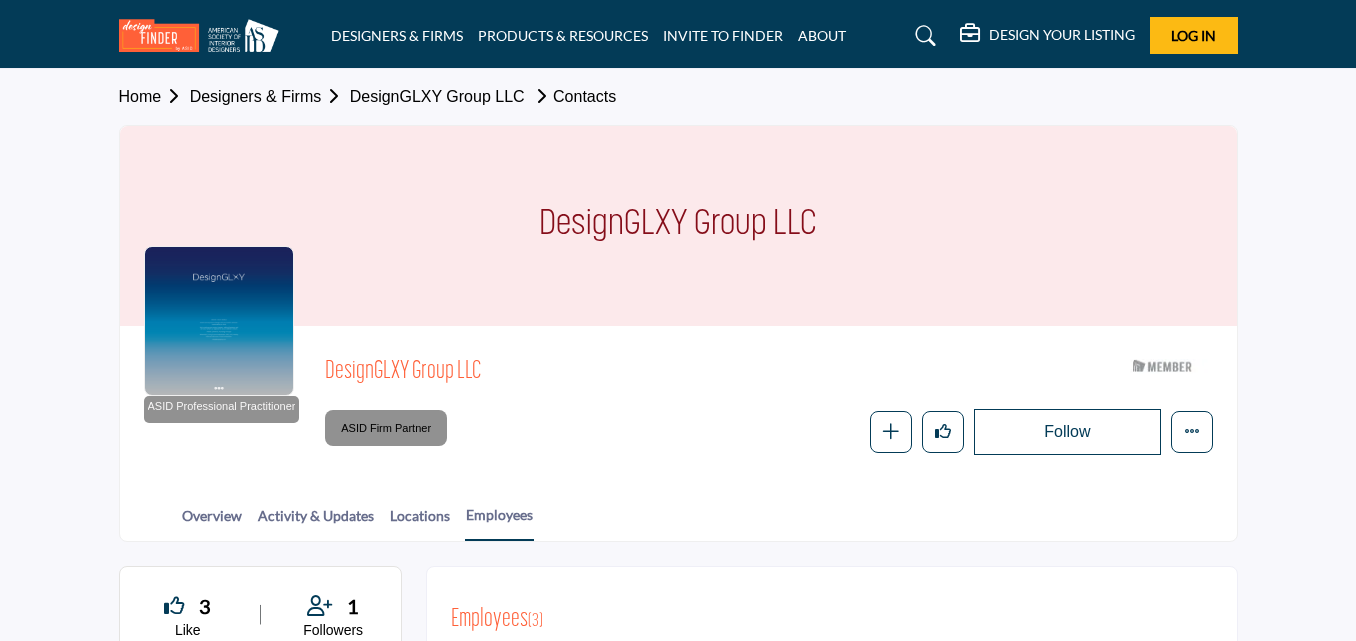 scroll, scrollTop: 500, scrollLeft: 0, axis: vertical 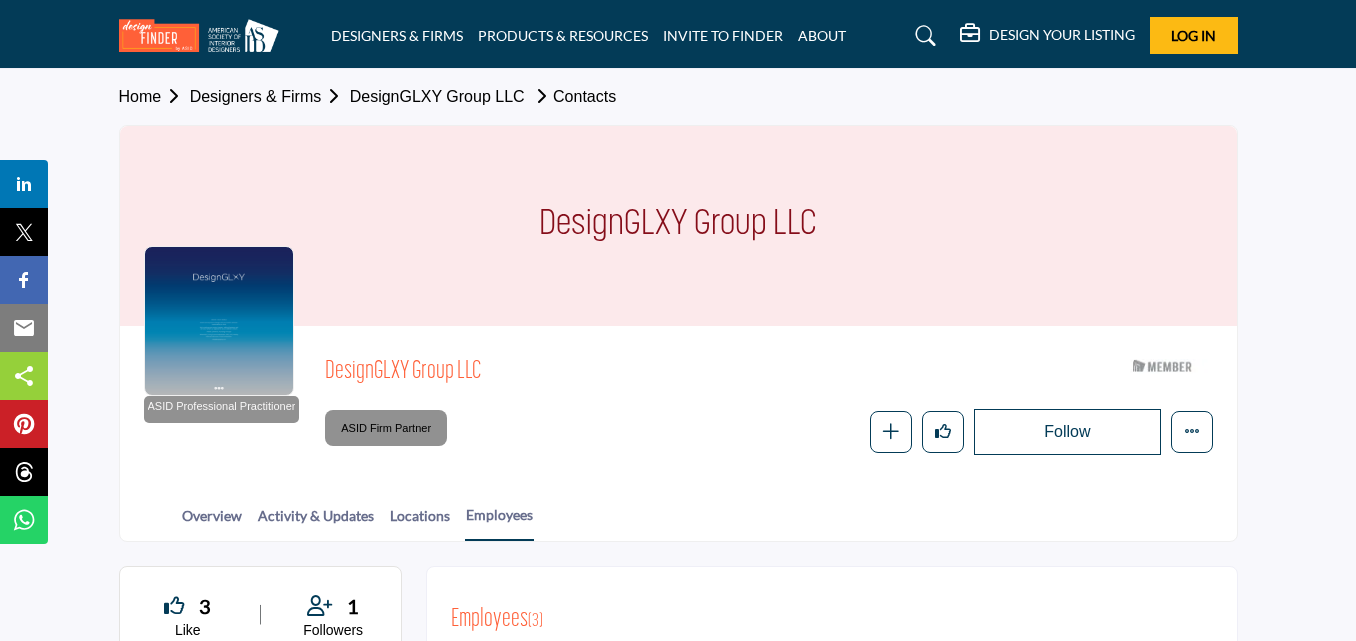 drag, startPoint x: 544, startPoint y: 220, endPoint x: 810, endPoint y: 253, distance: 268.03918 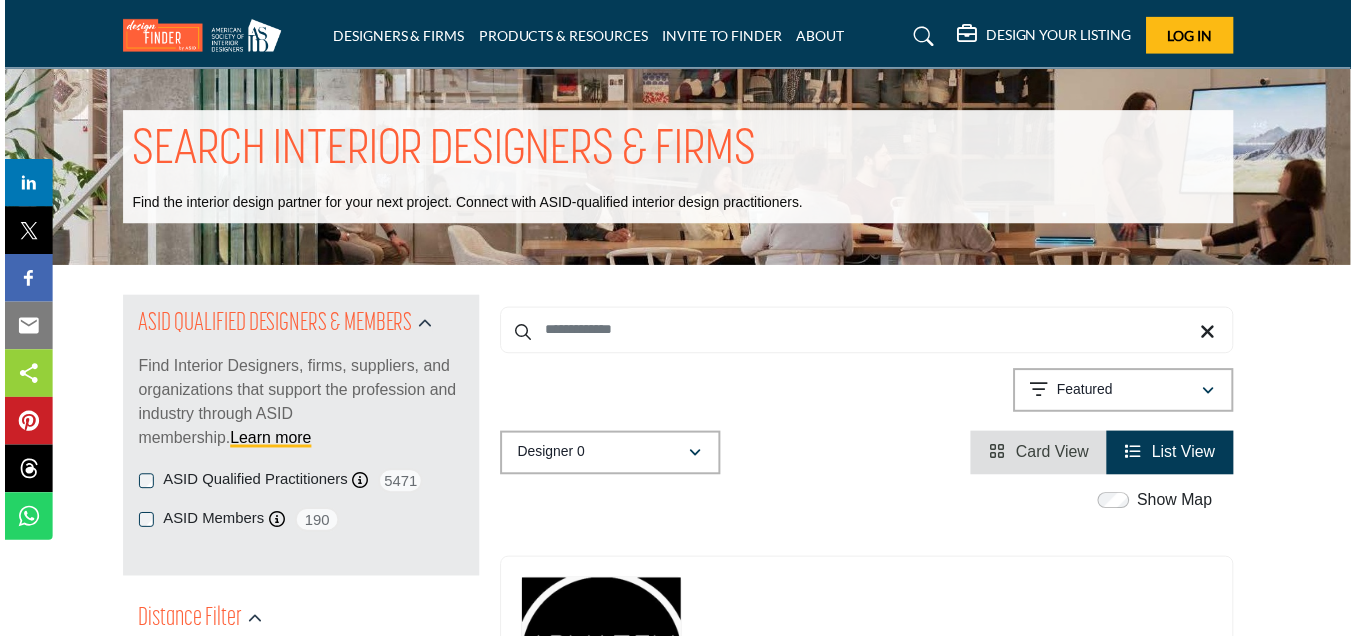 scroll, scrollTop: 1894, scrollLeft: 0, axis: vertical 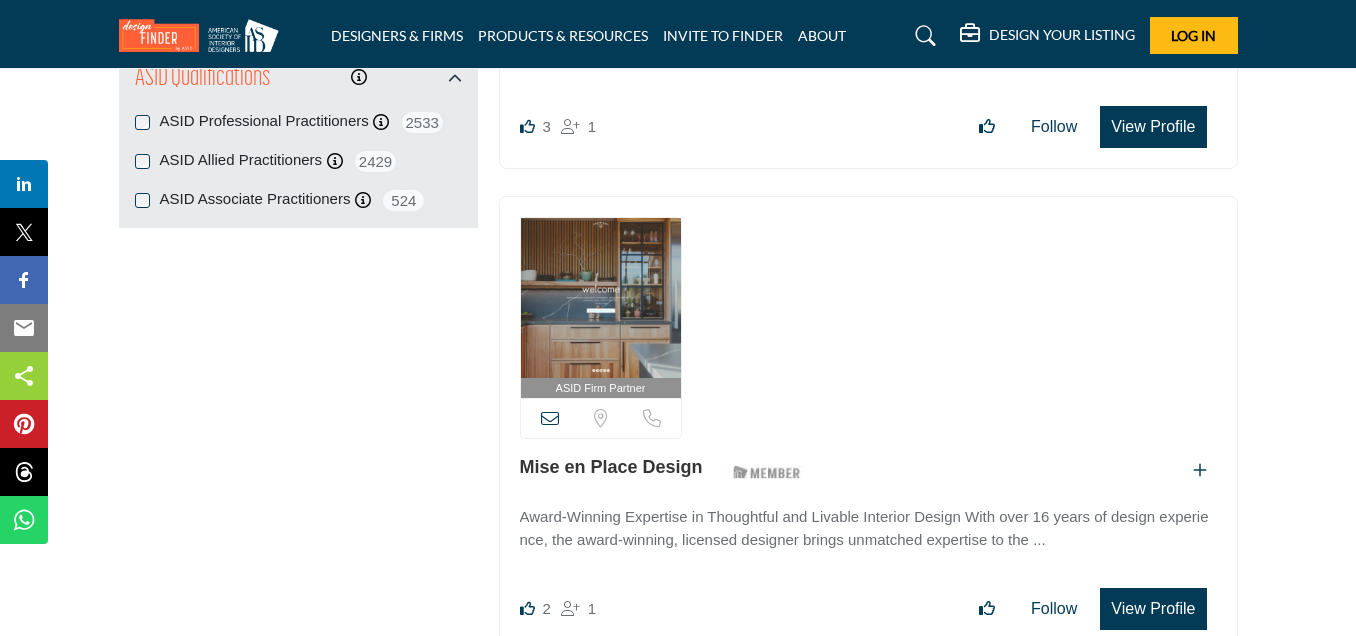 click on "Mise en Place Design" at bounding box center [611, 467] 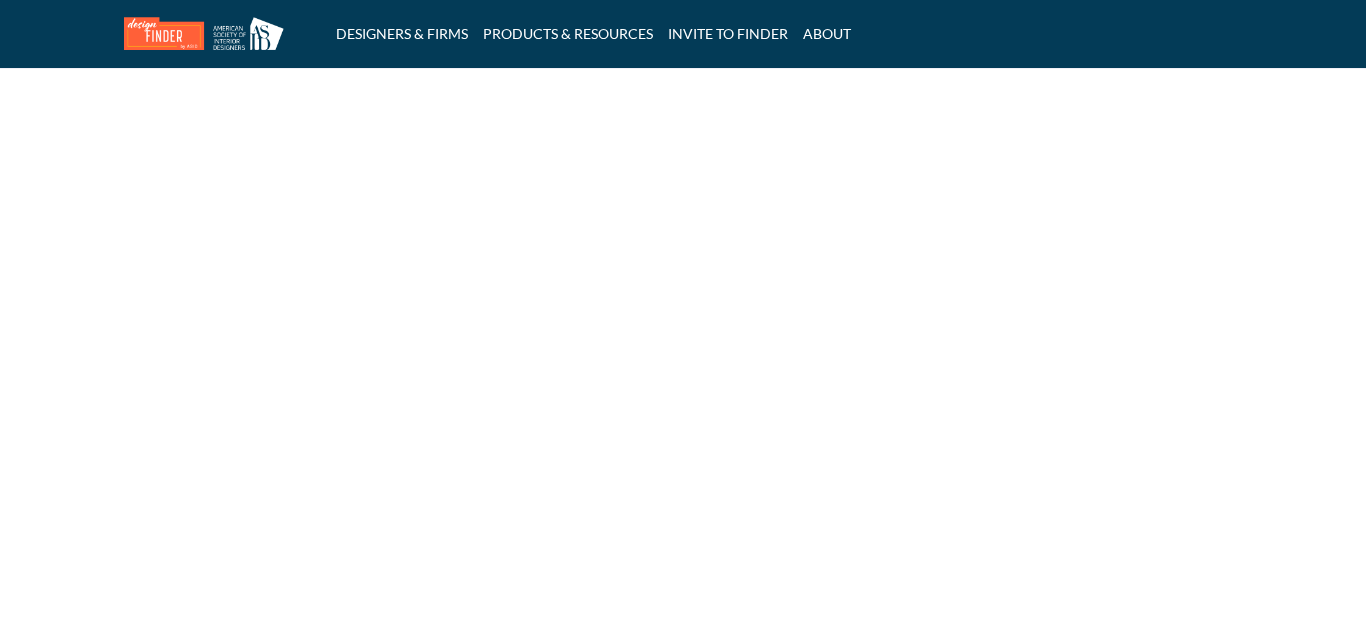 scroll, scrollTop: 0, scrollLeft: 0, axis: both 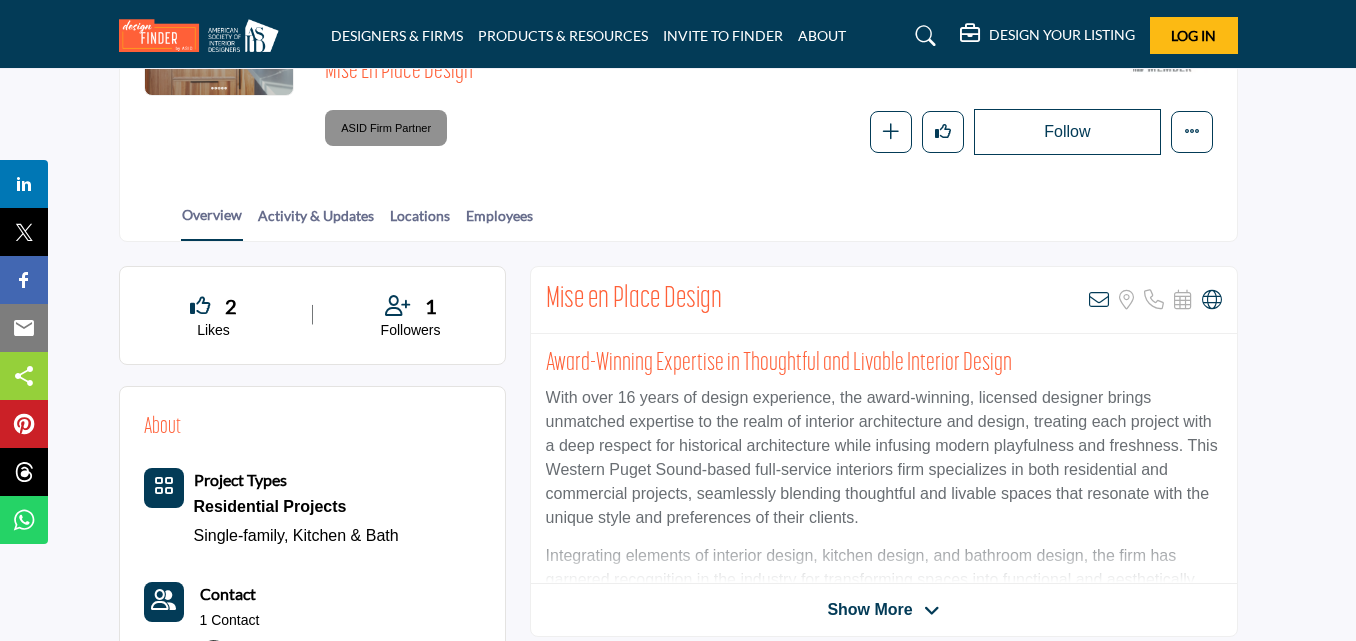 click on "Show More" at bounding box center [869, 610] 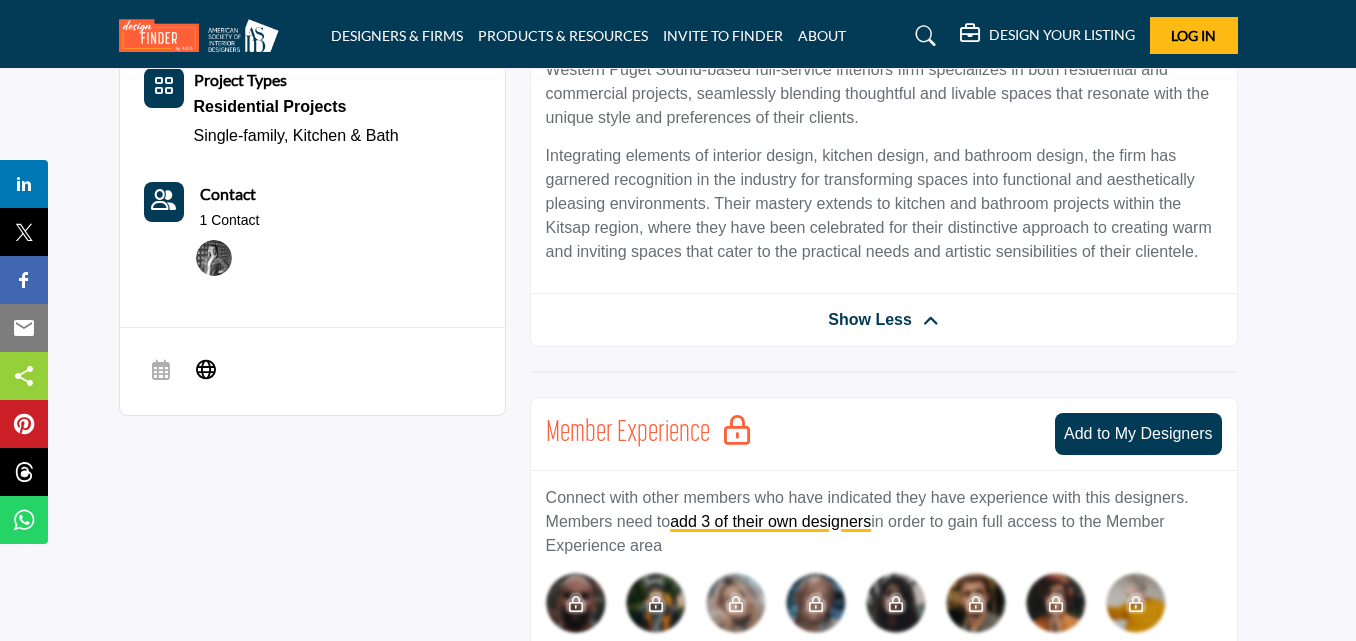 scroll, scrollTop: 500, scrollLeft: 0, axis: vertical 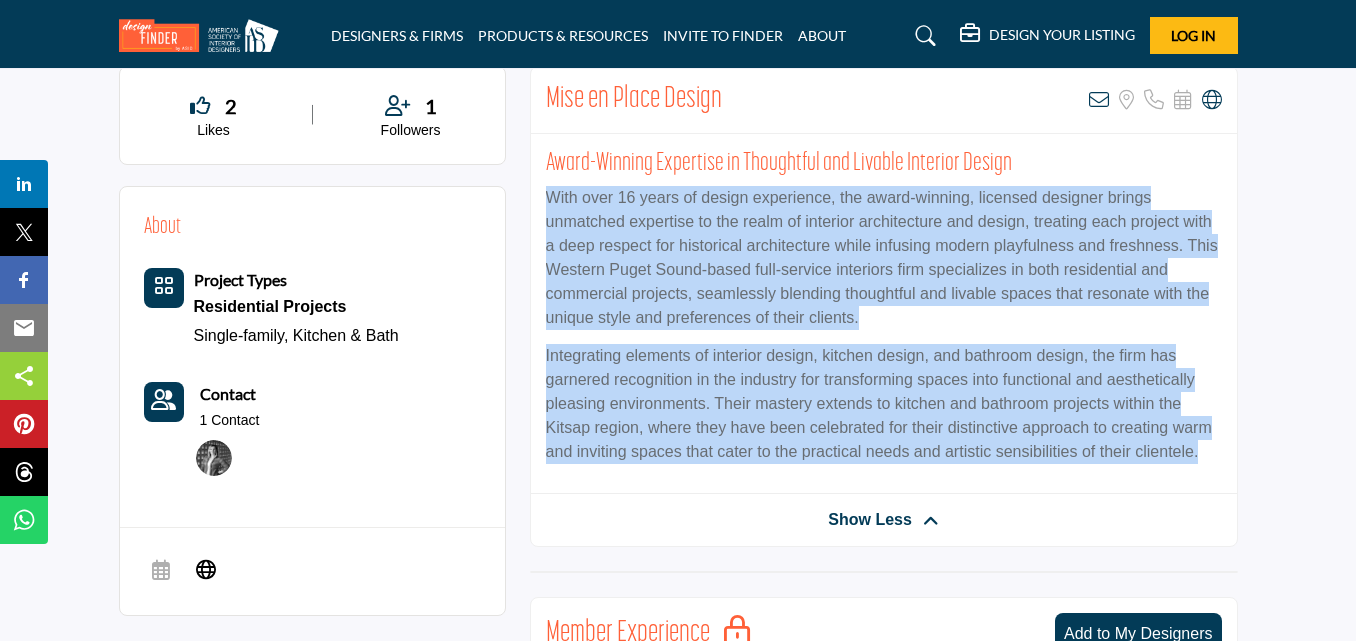 drag, startPoint x: 546, startPoint y: 195, endPoint x: 1202, endPoint y: 452, distance: 704.54596 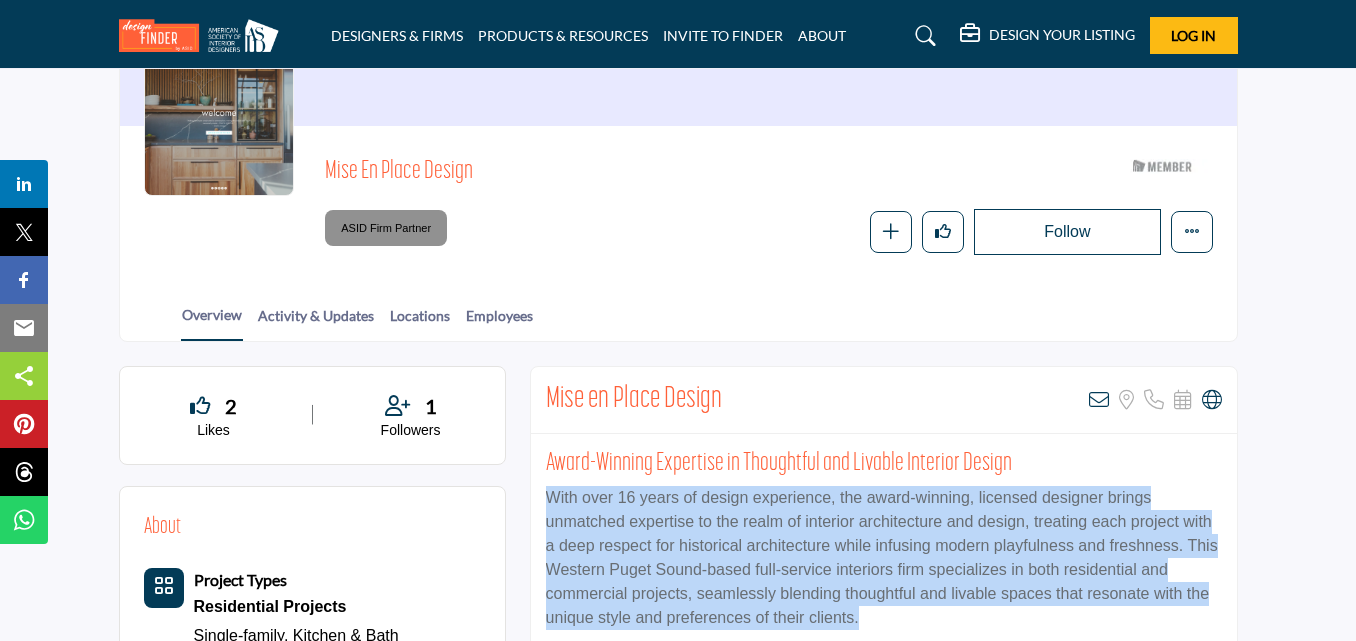 drag, startPoint x: 487, startPoint y: 171, endPoint x: 327, endPoint y: 177, distance: 160.11246 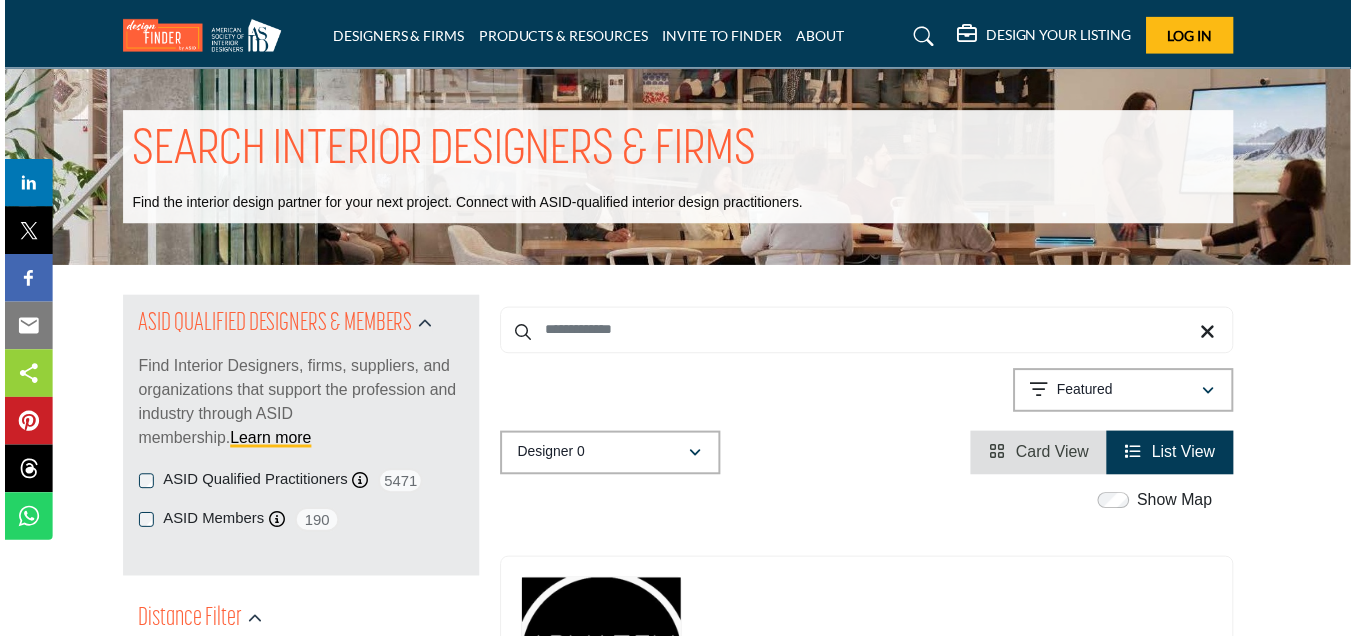 scroll, scrollTop: 2294, scrollLeft: 0, axis: vertical 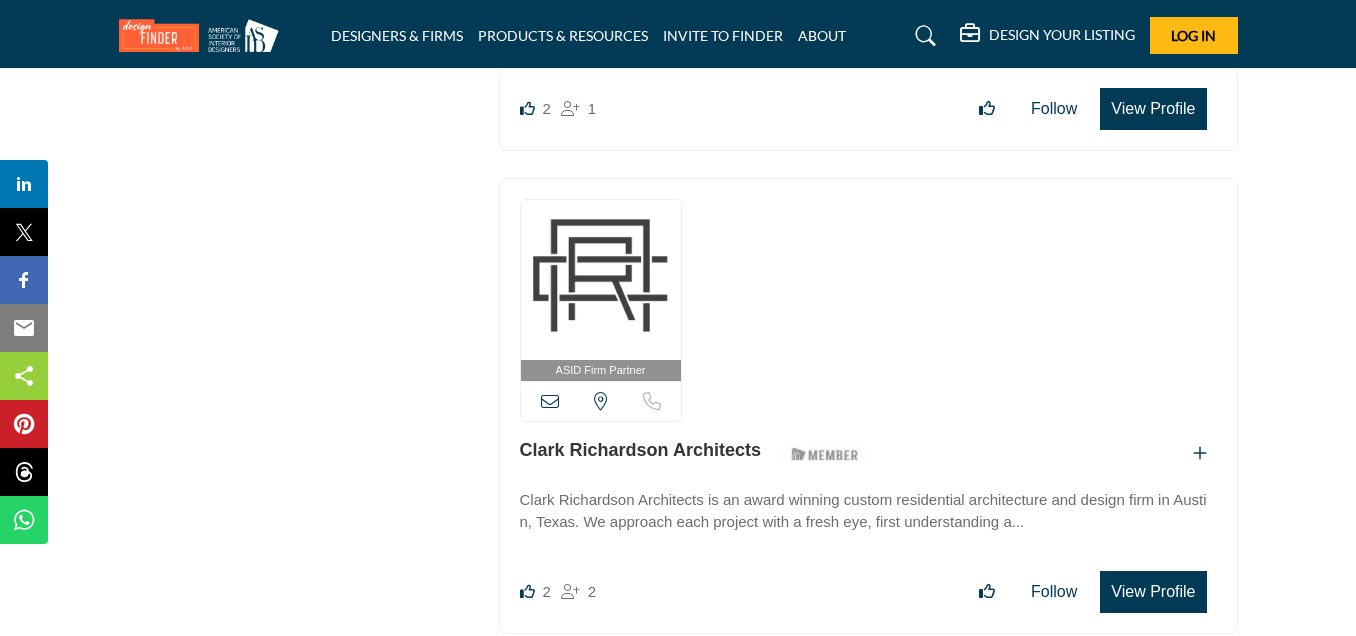 drag, startPoint x: 732, startPoint y: 440, endPoint x: 739, endPoint y: 455, distance: 16.552946 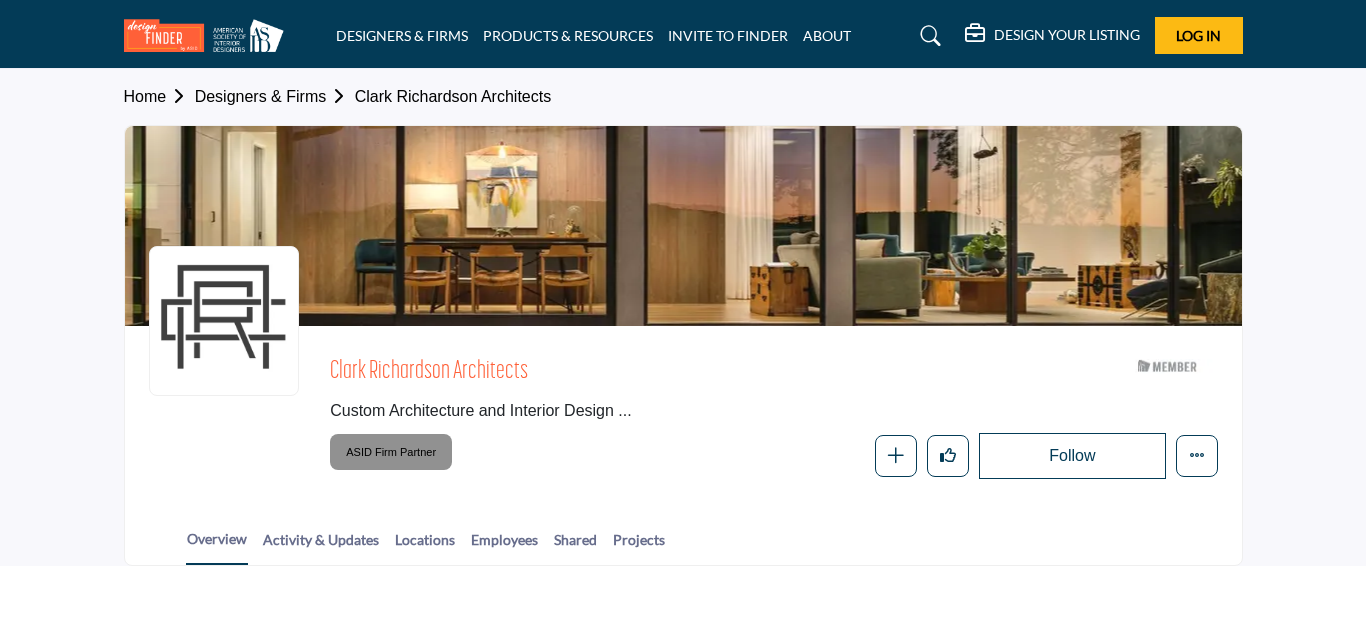 scroll, scrollTop: 0, scrollLeft: 0, axis: both 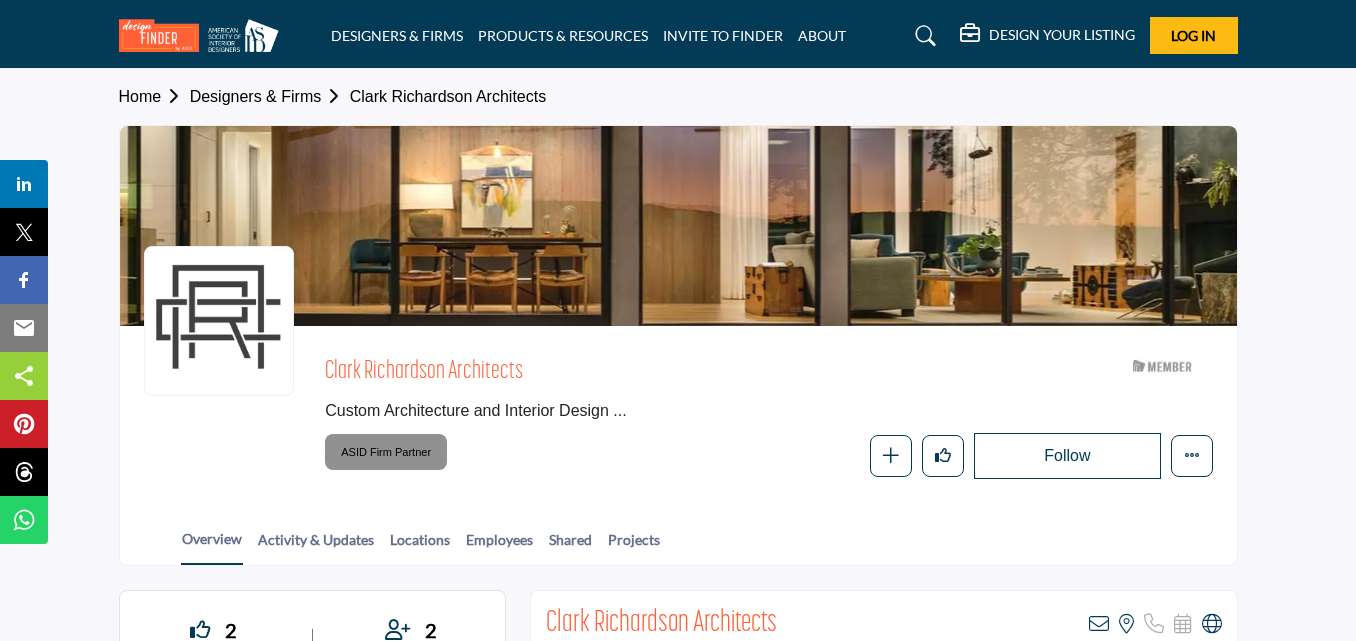 click on "Clark Richardson Architects" at bounding box center [597, 372] 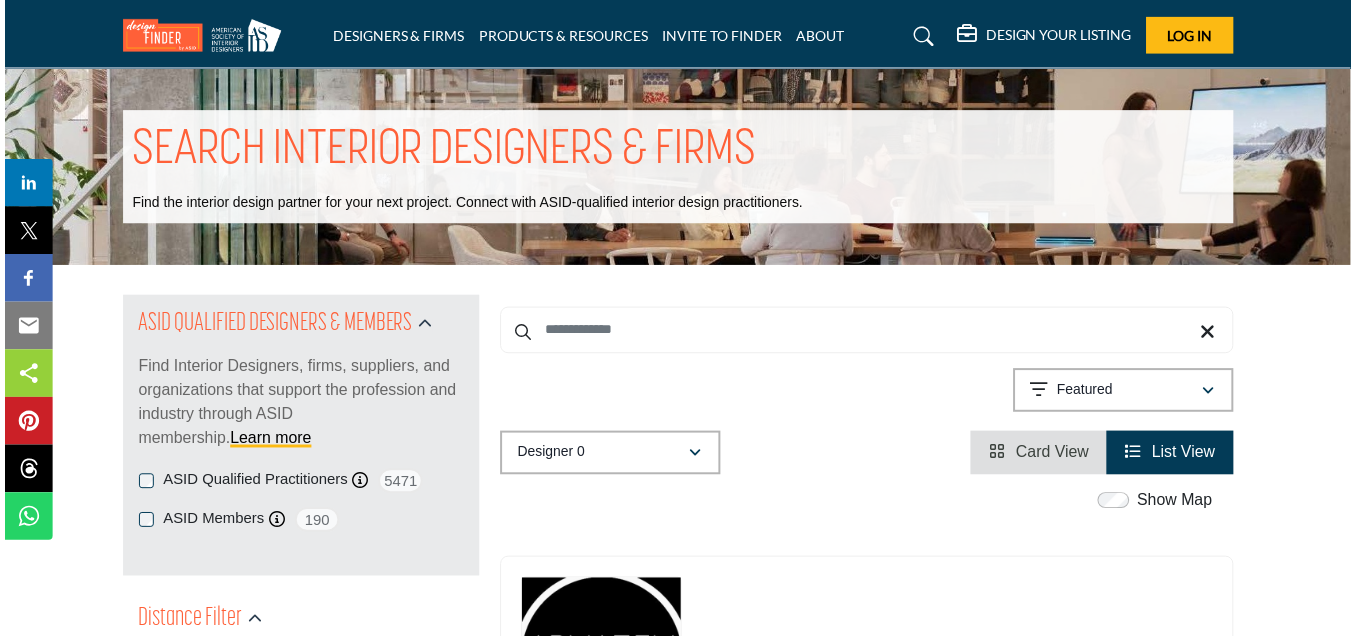 scroll, scrollTop: 2794, scrollLeft: 0, axis: vertical 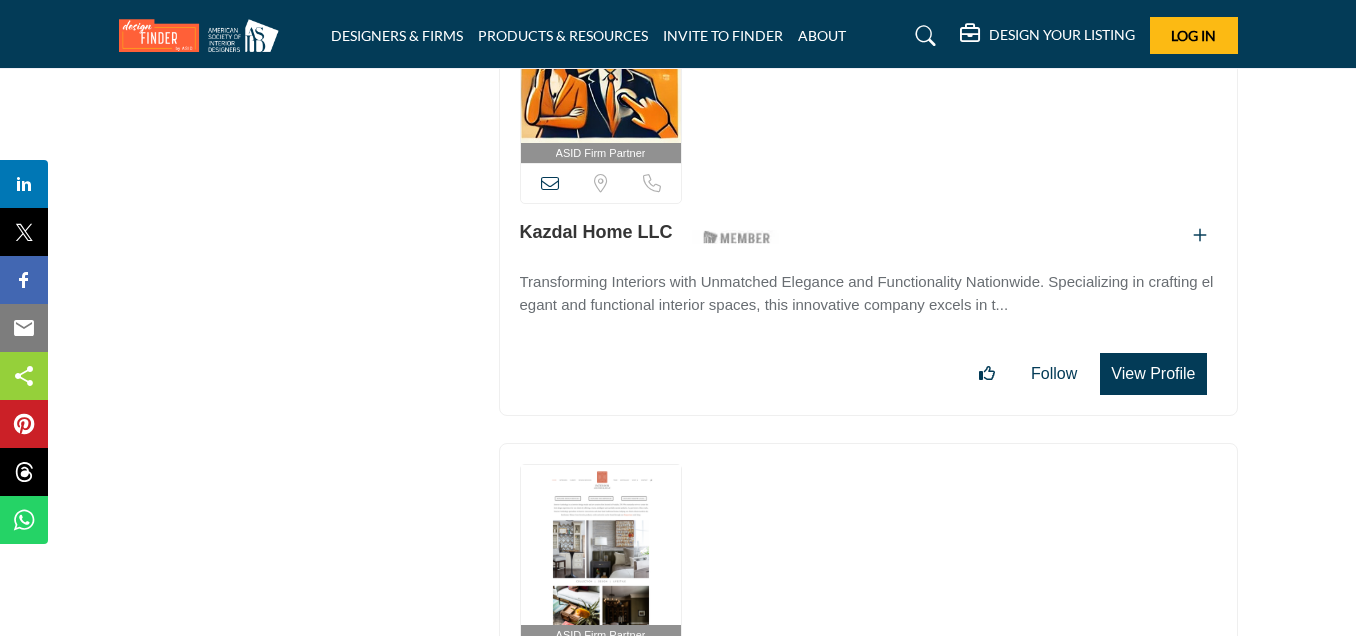 click on "Kazdal Home LLC" at bounding box center (596, 232) 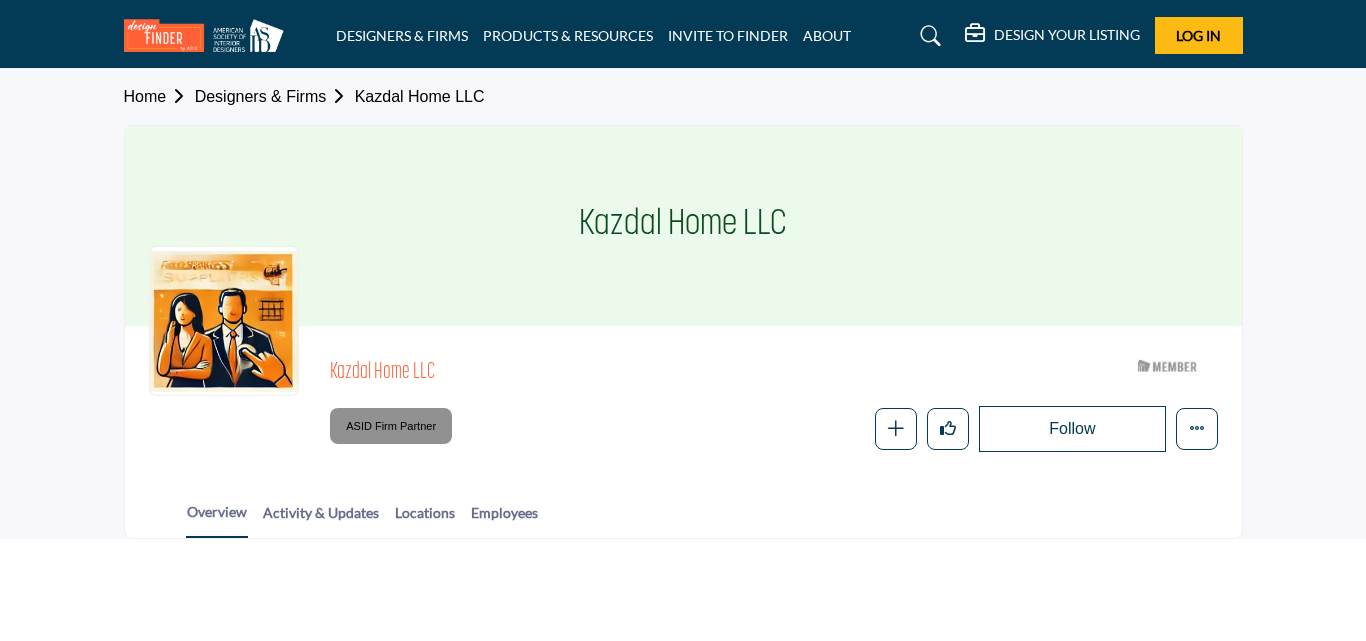 scroll, scrollTop: 0, scrollLeft: 0, axis: both 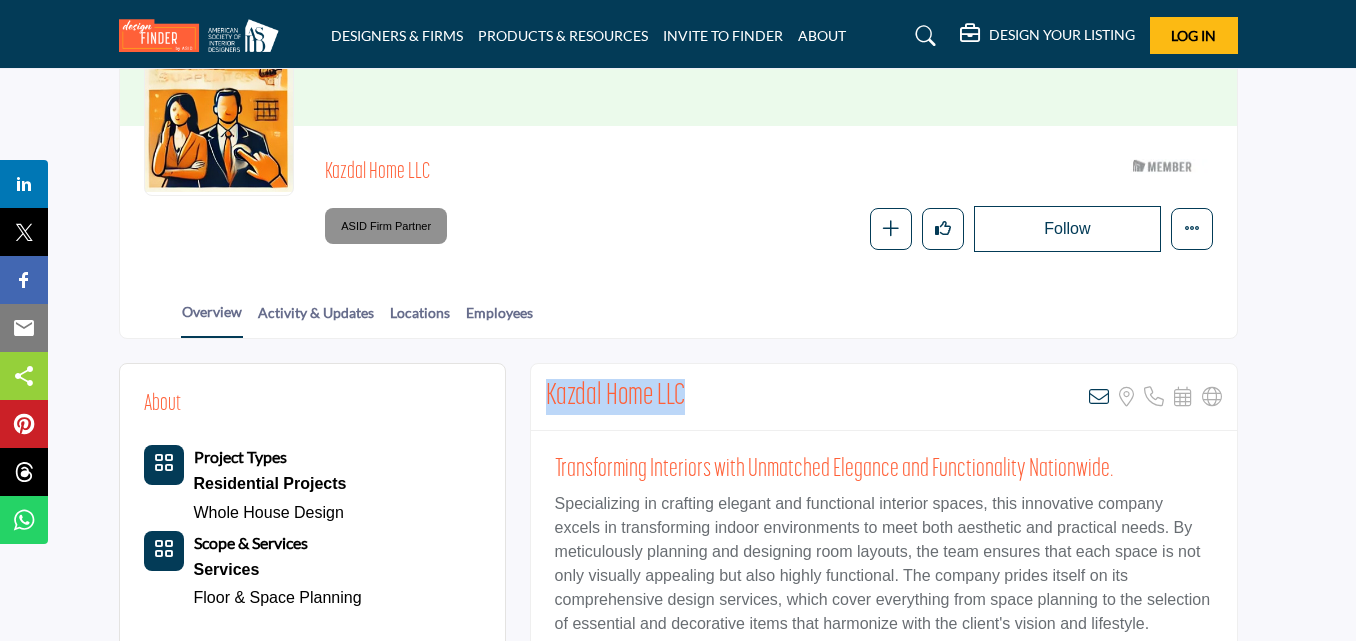 drag, startPoint x: 707, startPoint y: 390, endPoint x: 548, endPoint y: 394, distance: 159.05031 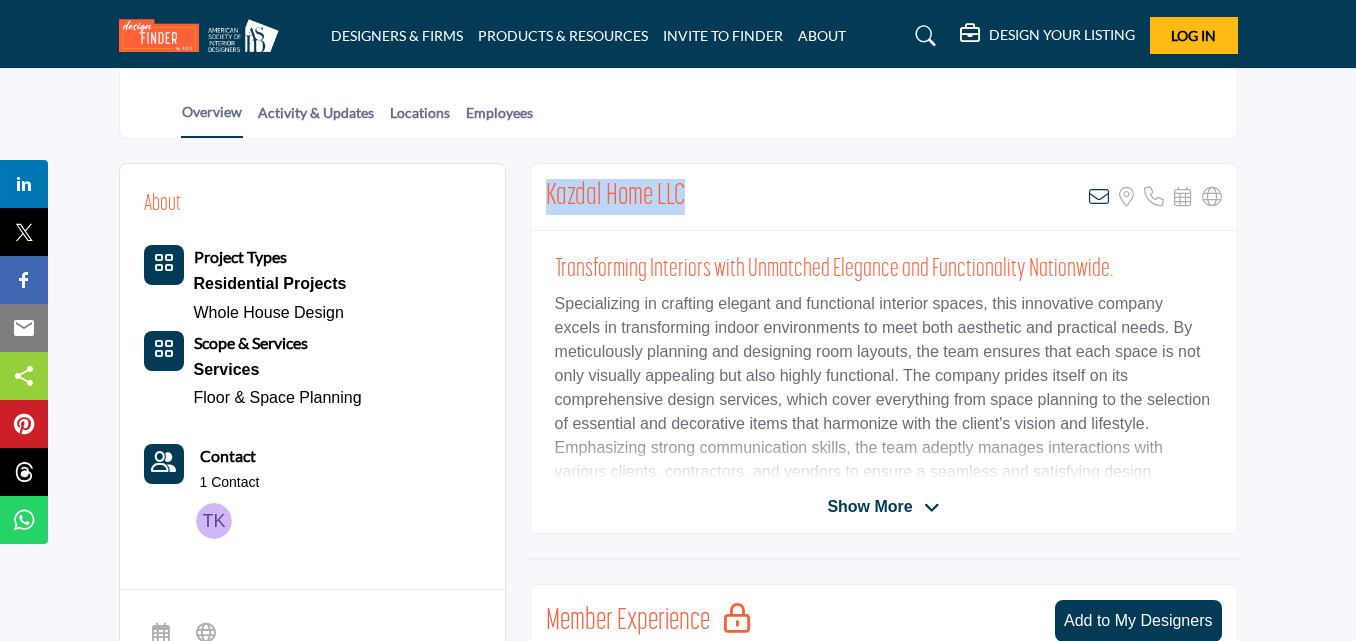click on "Show More" at bounding box center [883, 507] 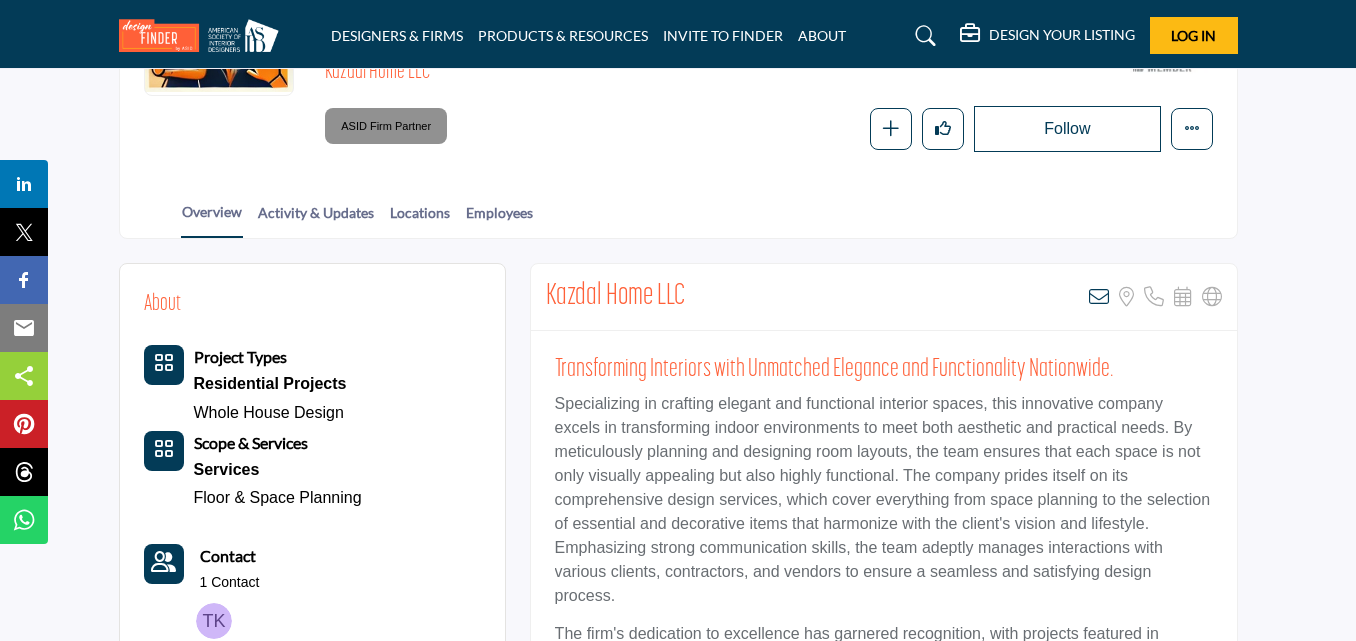 scroll, scrollTop: 200, scrollLeft: 0, axis: vertical 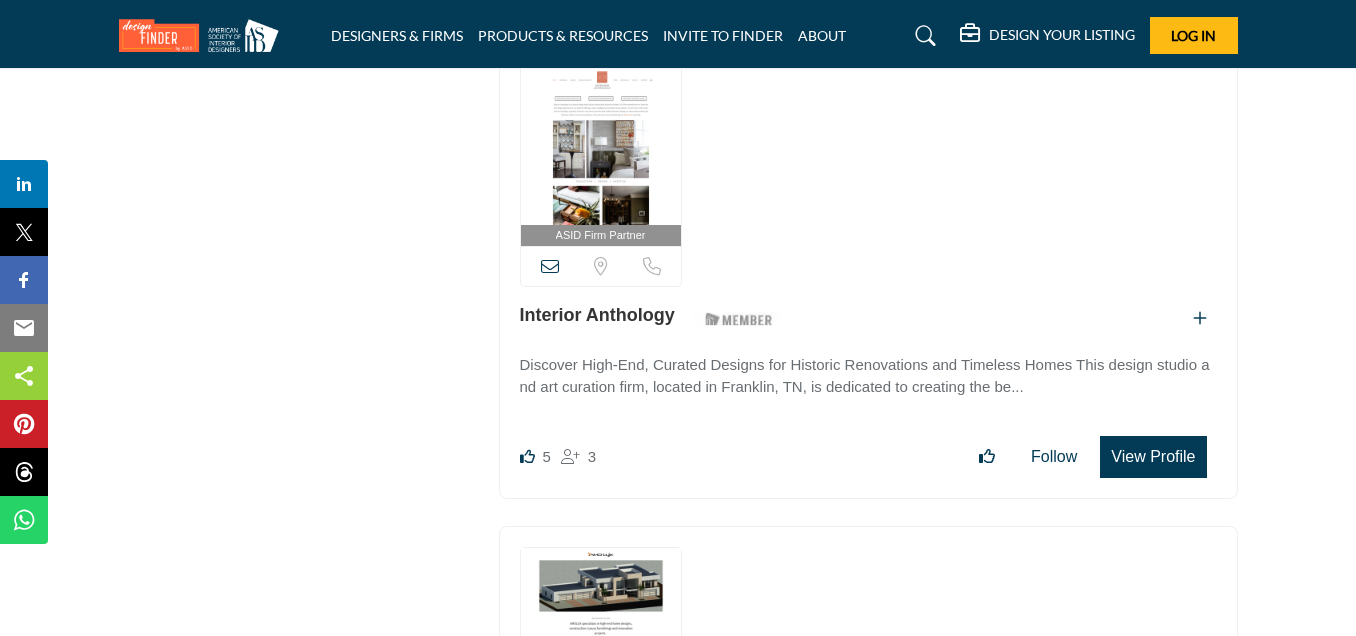 drag, startPoint x: 653, startPoint y: 307, endPoint x: 683, endPoint y: 324, distance: 34.48188 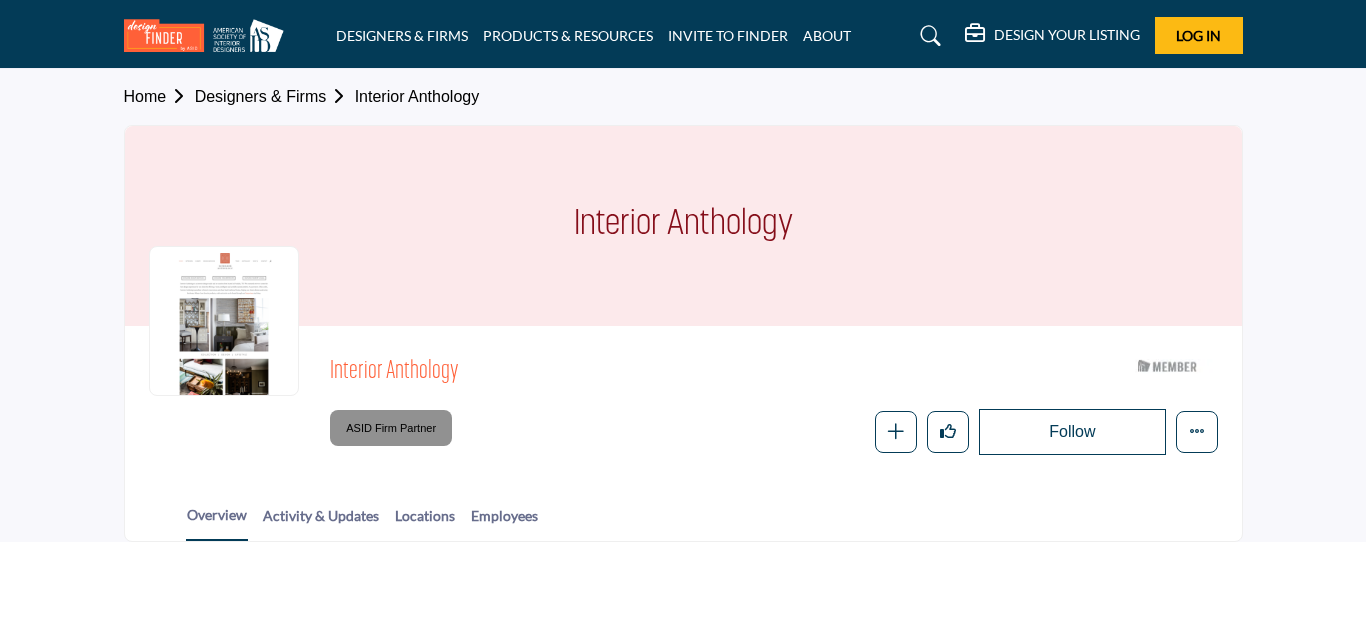 scroll, scrollTop: 0, scrollLeft: 0, axis: both 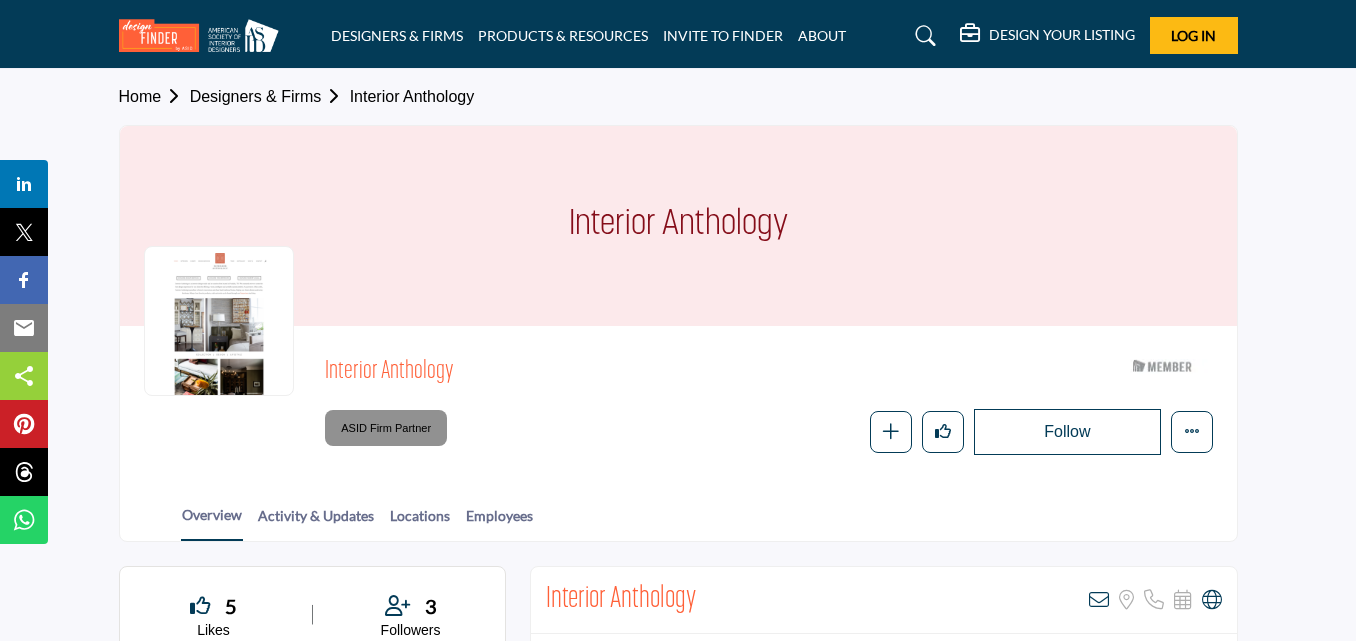 drag, startPoint x: 562, startPoint y: 220, endPoint x: 800, endPoint y: 221, distance: 238.0021 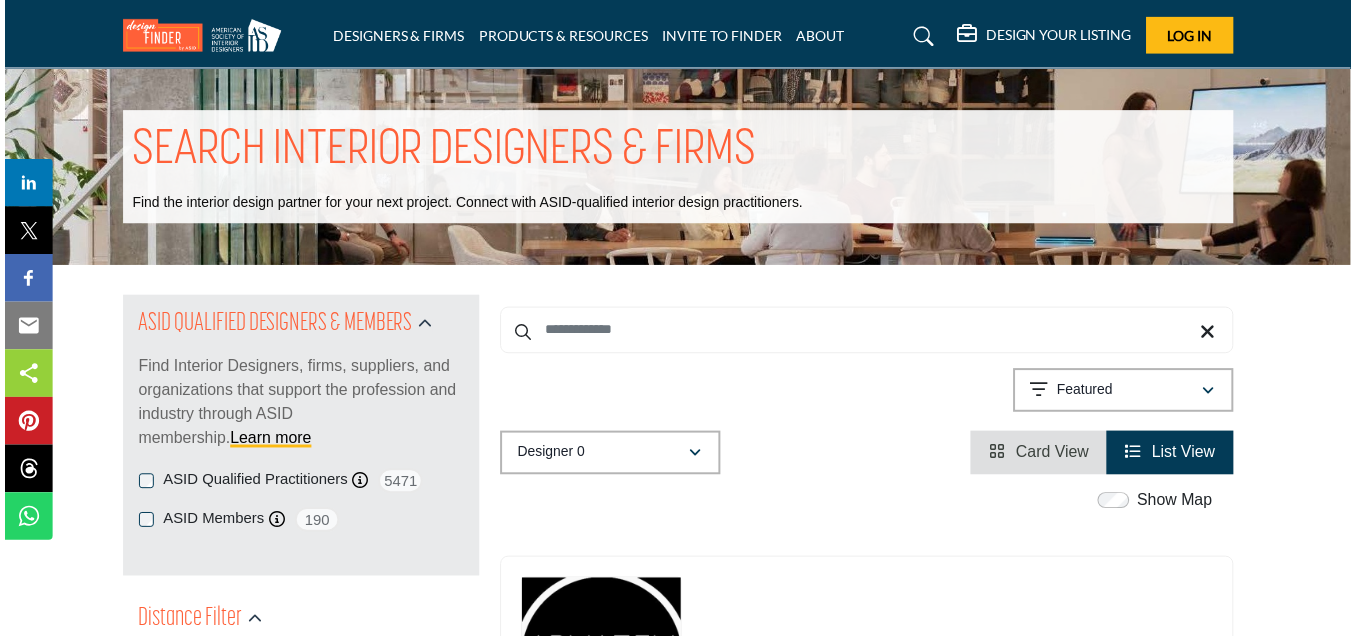 scroll, scrollTop: 3894, scrollLeft: 0, axis: vertical 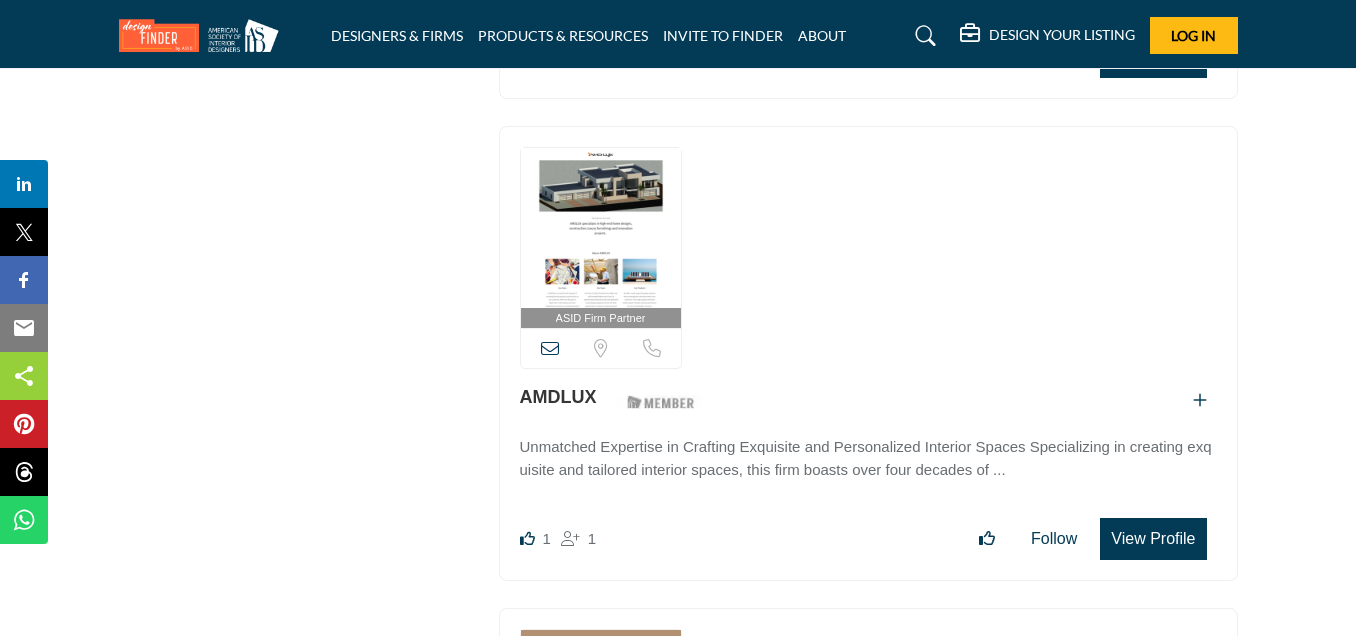 click on "AMDLUX" at bounding box center (558, 397) 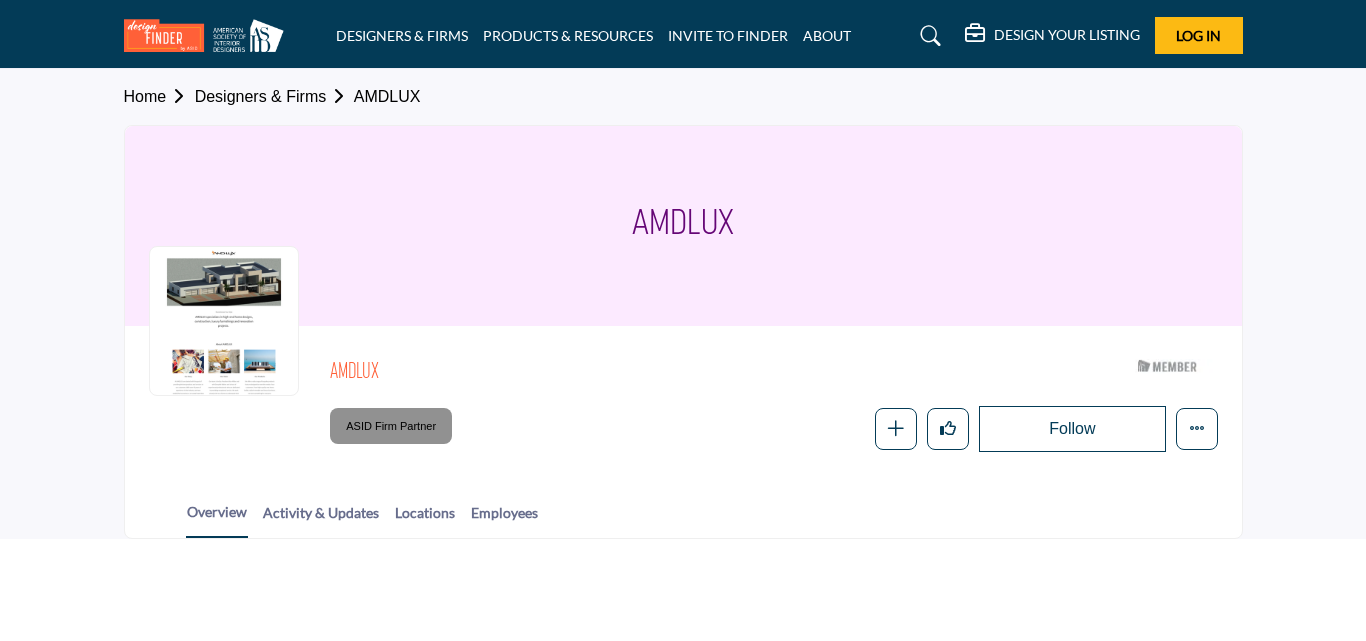 scroll, scrollTop: 0, scrollLeft: 0, axis: both 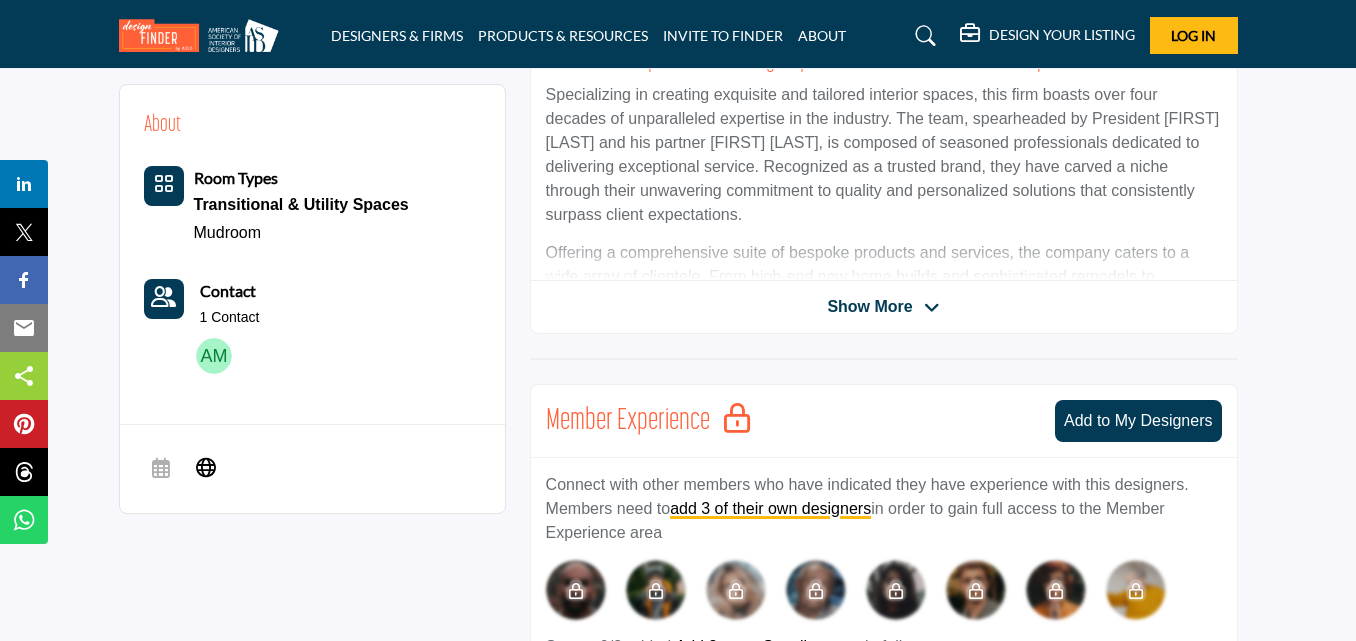 click on "Show More" at bounding box center [884, 307] 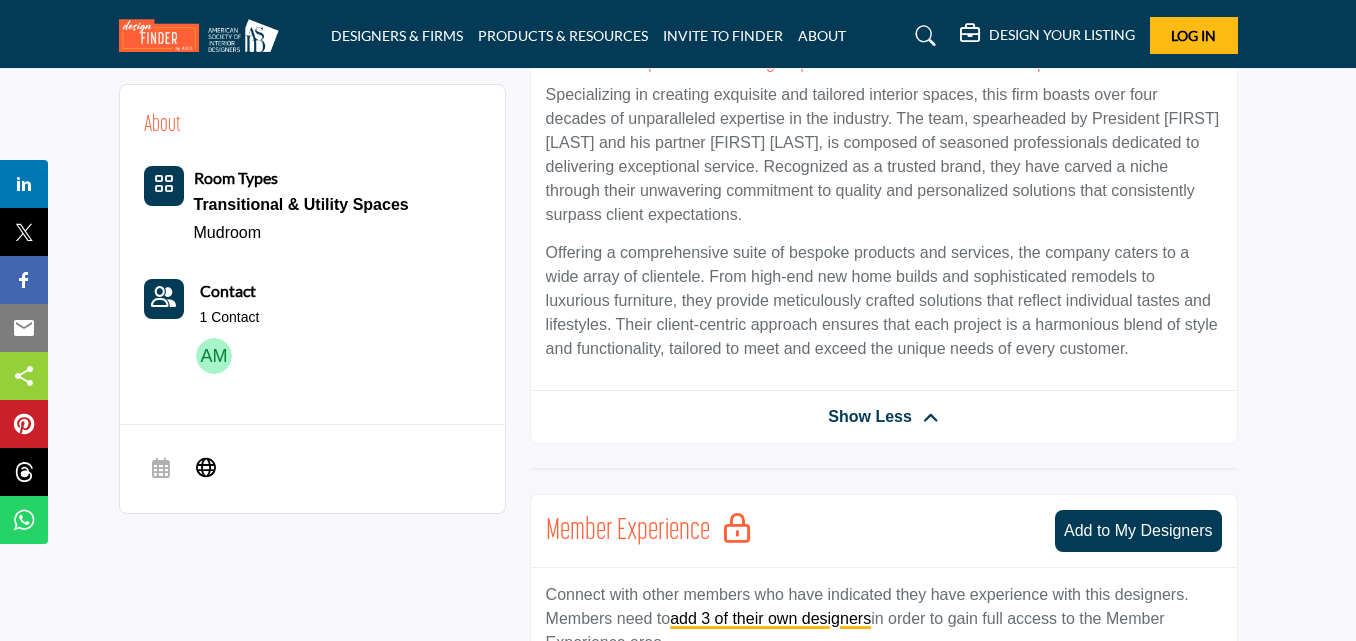 scroll, scrollTop: 300, scrollLeft: 0, axis: vertical 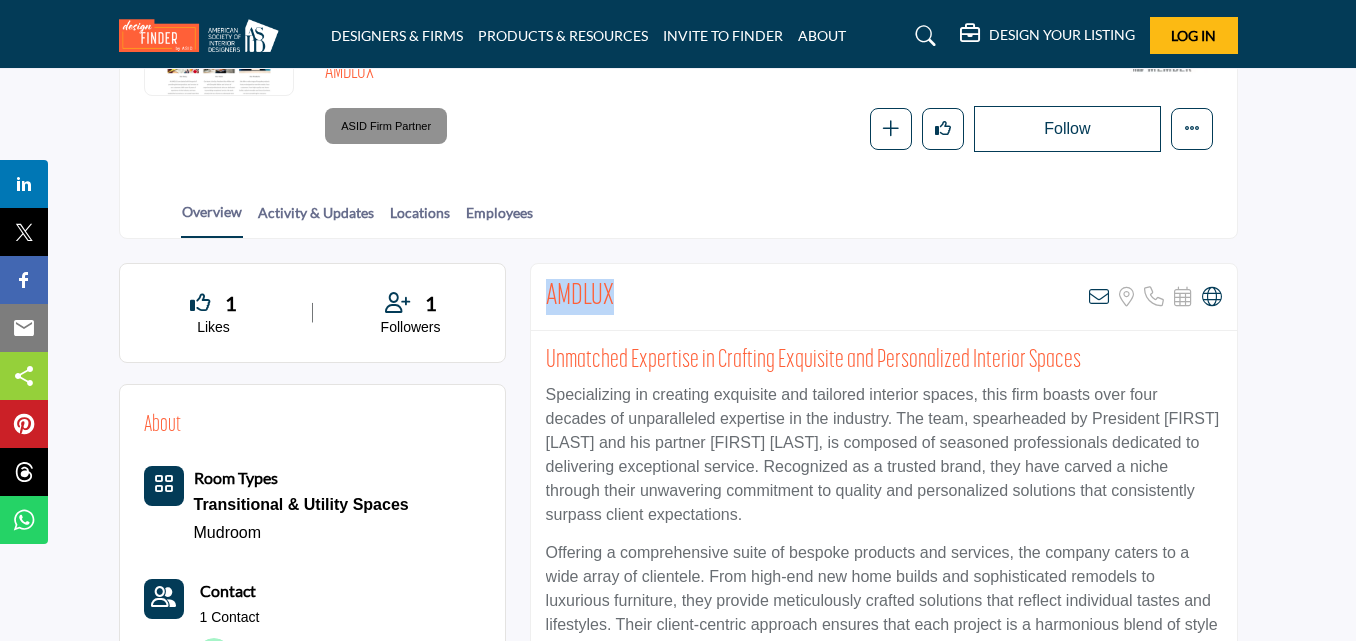 drag, startPoint x: 630, startPoint y: 294, endPoint x: 783, endPoint y: 301, distance: 153.16005 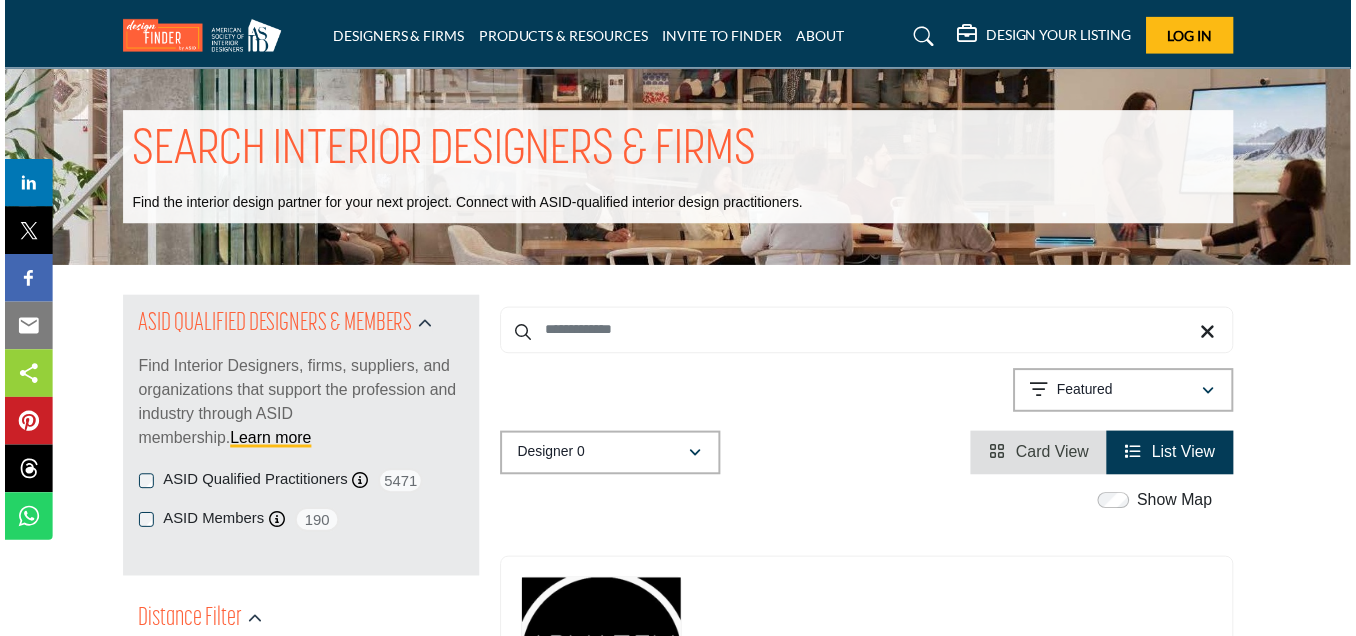 scroll, scrollTop: 4294, scrollLeft: 0, axis: vertical 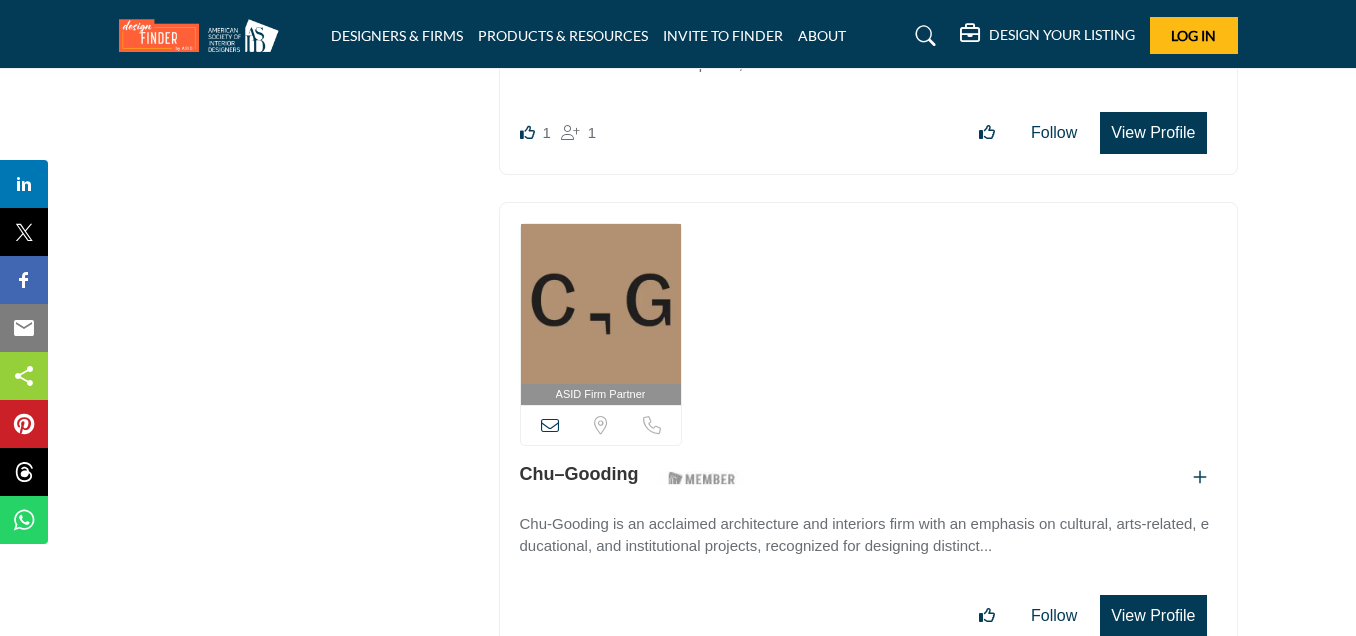 click on "Chu–Gooding" at bounding box center [579, 474] 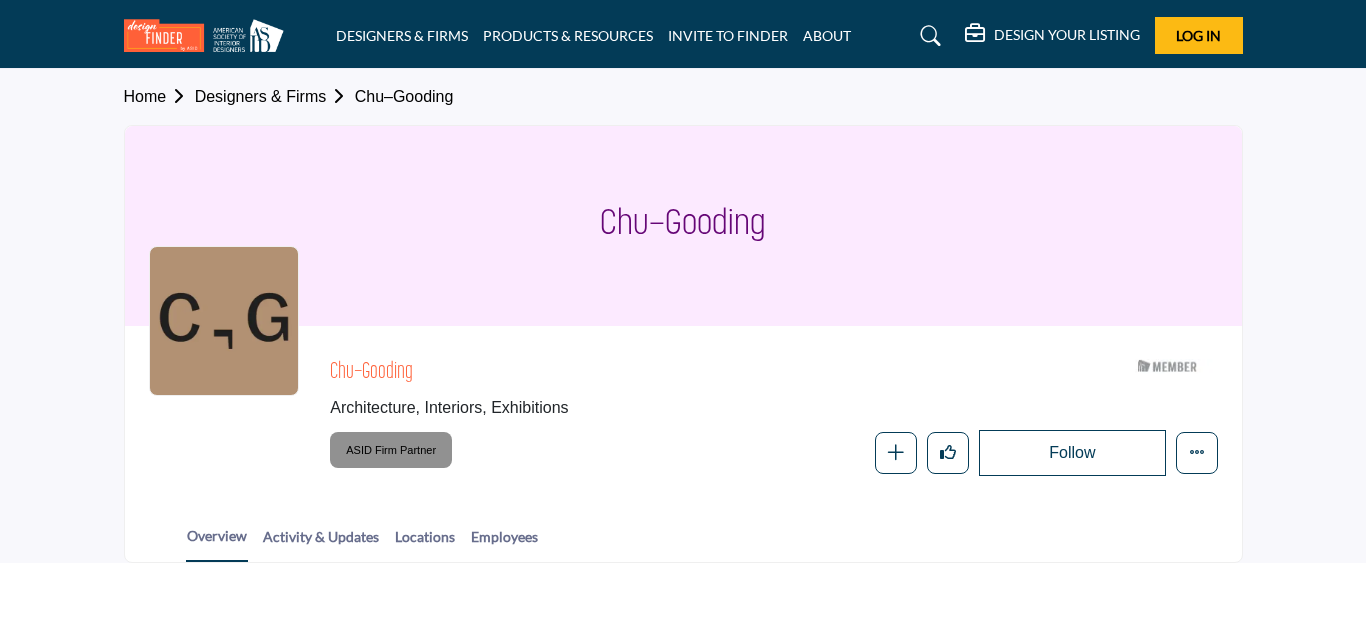 scroll, scrollTop: 0, scrollLeft: 0, axis: both 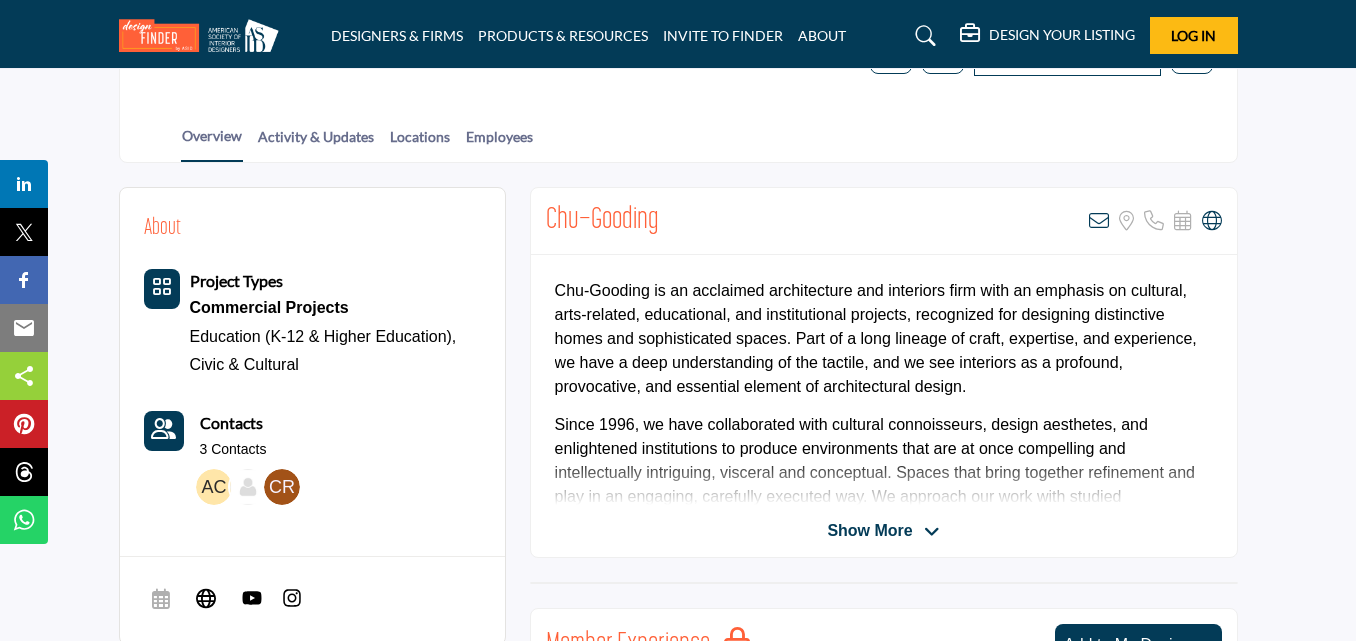 click on "Show More" at bounding box center [883, 531] 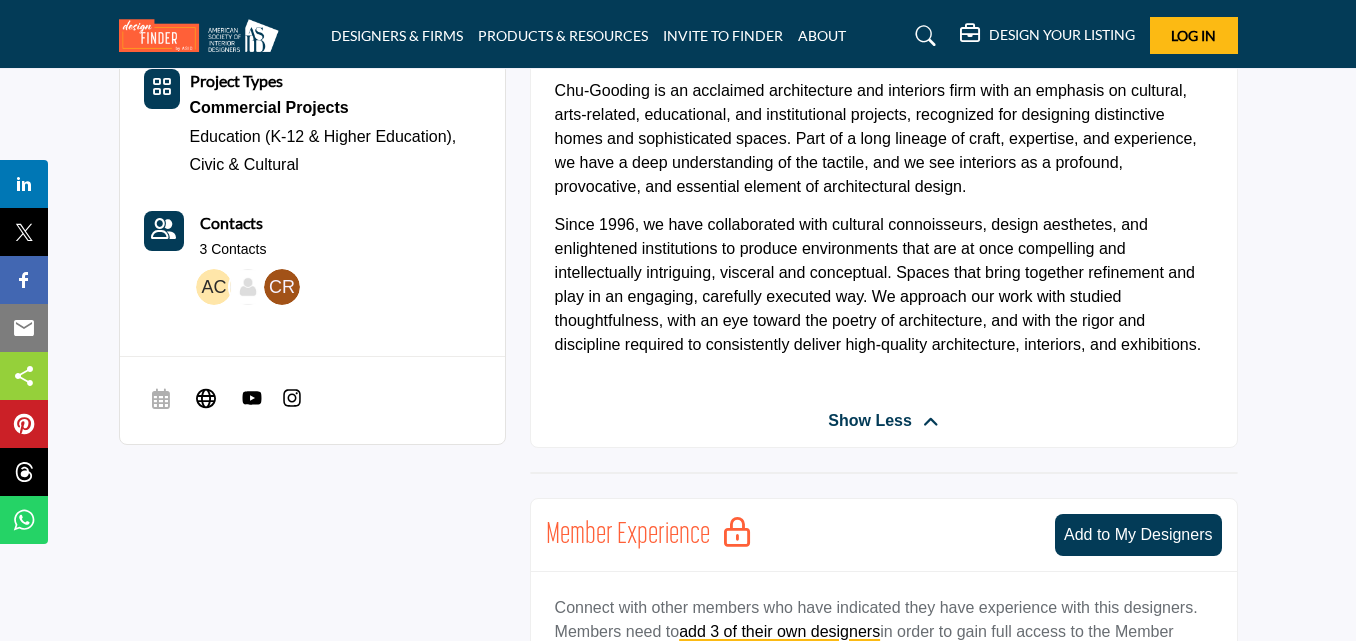 scroll, scrollTop: 300, scrollLeft: 0, axis: vertical 